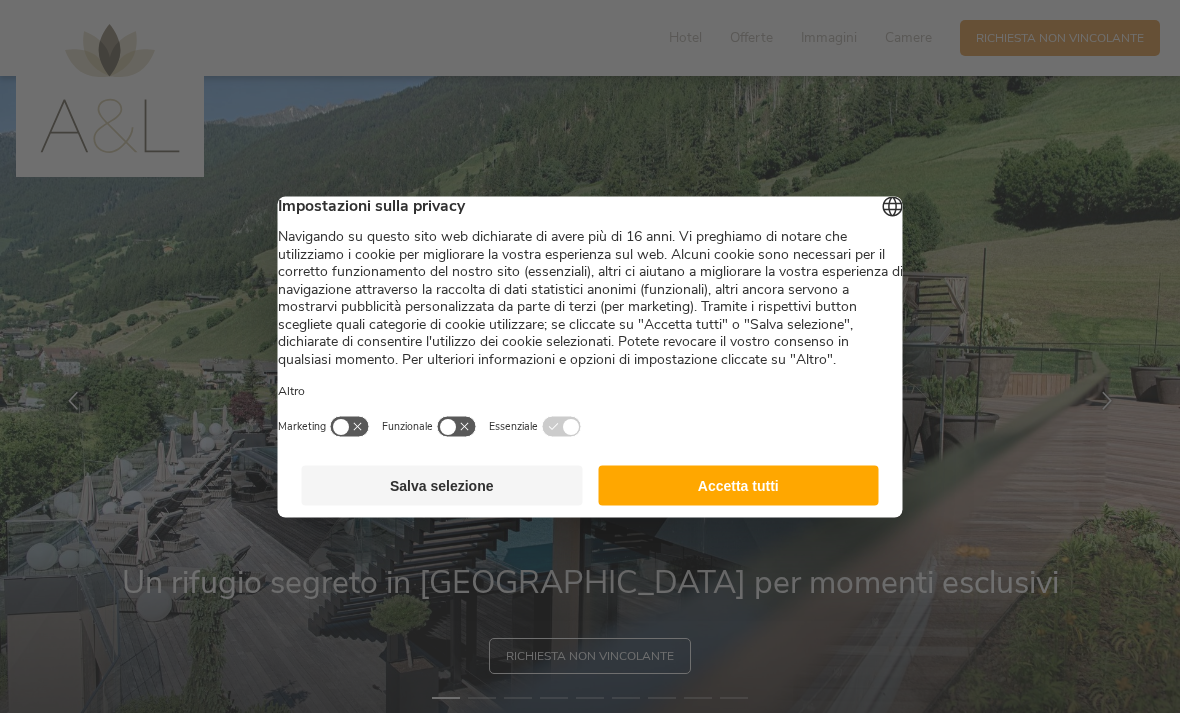 scroll, scrollTop: 0, scrollLeft: 0, axis: both 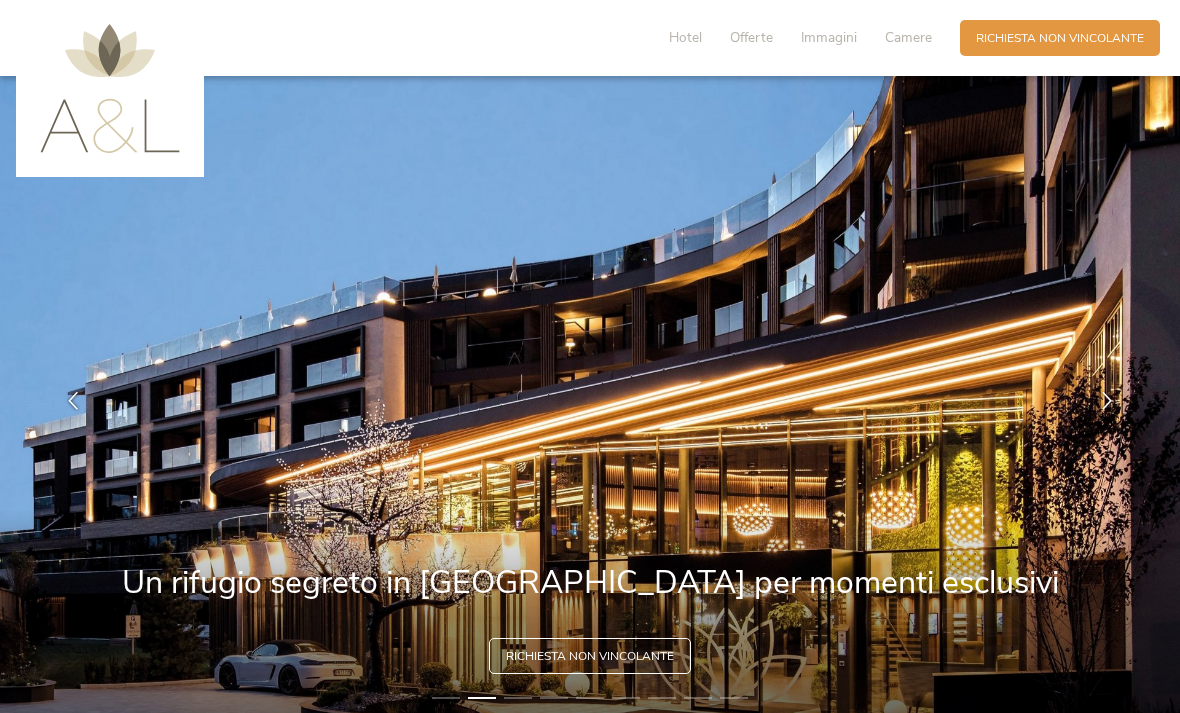 click on "Richiesta Richiesta non vincolante" at bounding box center (1060, 38) 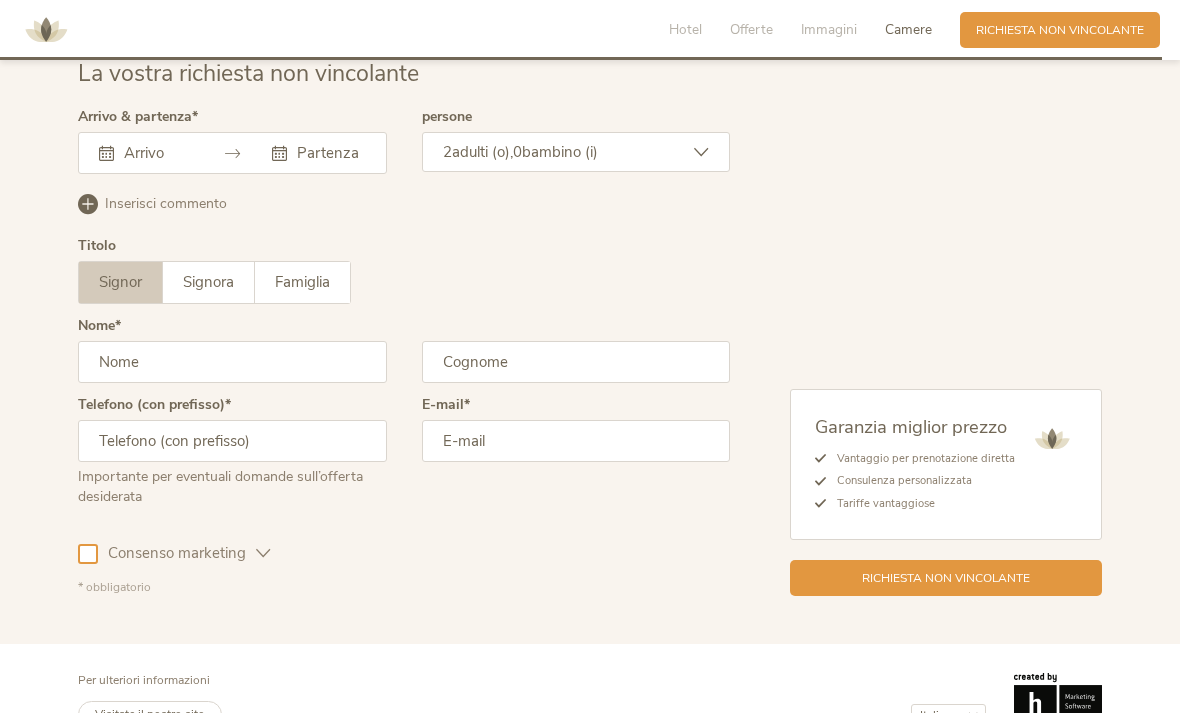 scroll, scrollTop: 4995, scrollLeft: 0, axis: vertical 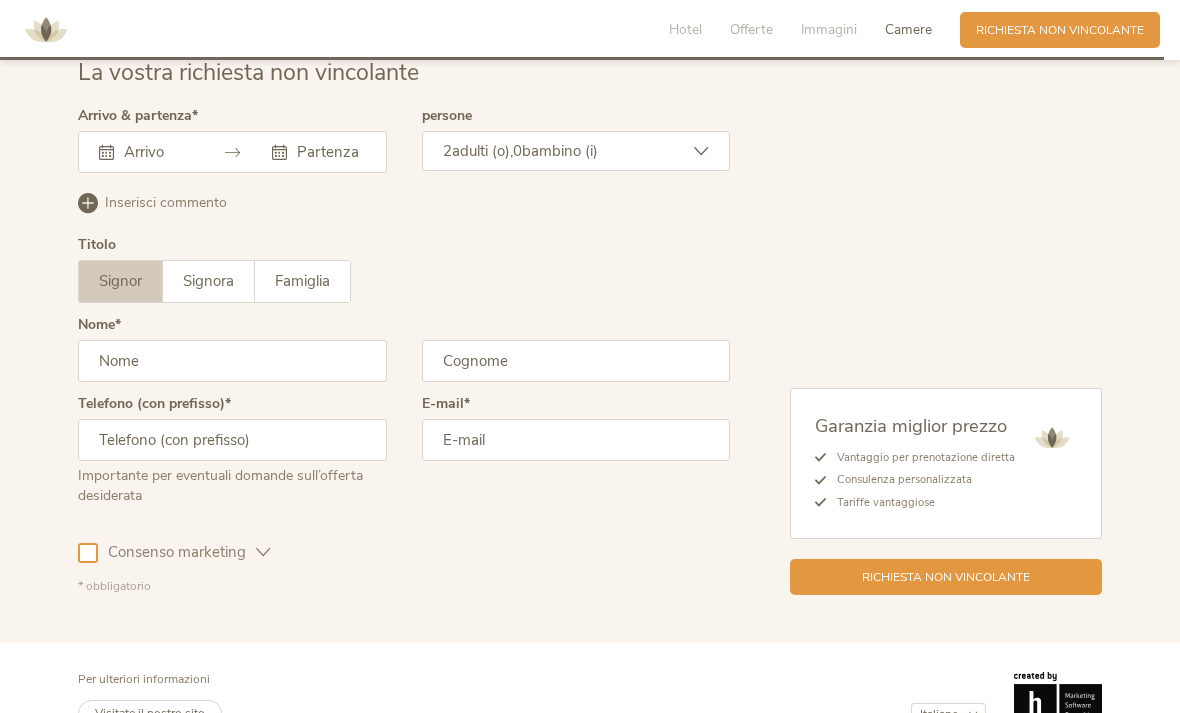 click on "2  adulti (o),  0  bambino (i)" at bounding box center [576, 151] 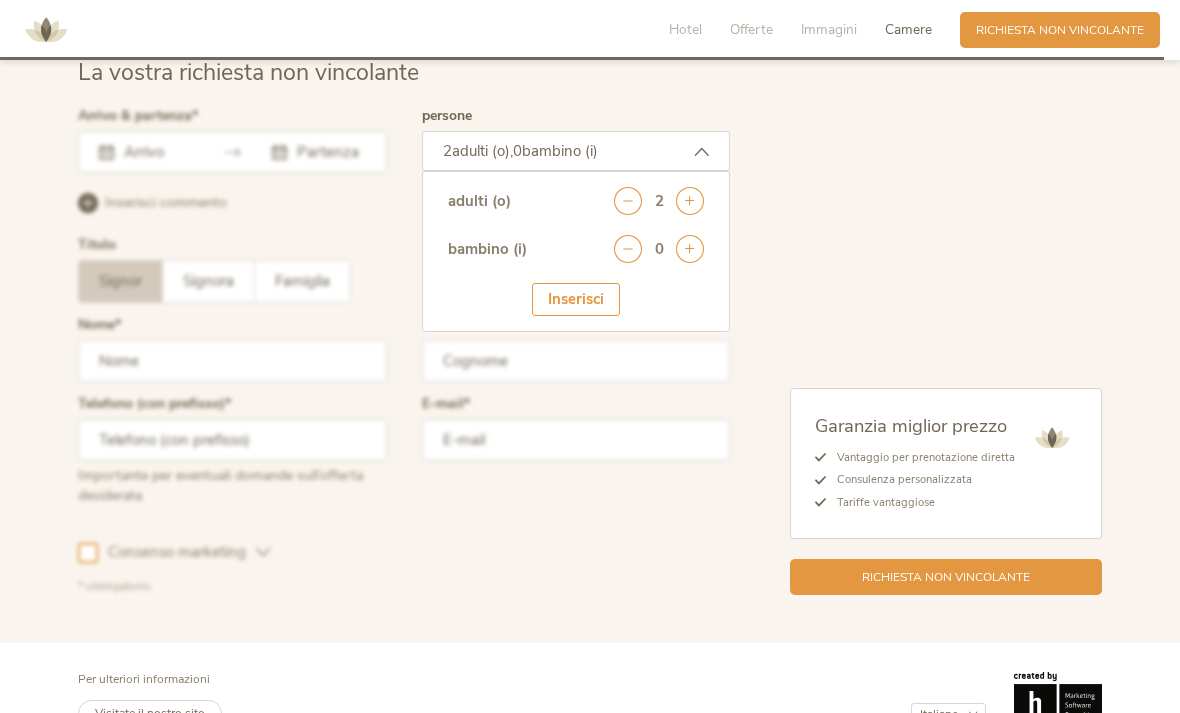 click at bounding box center (690, 249) 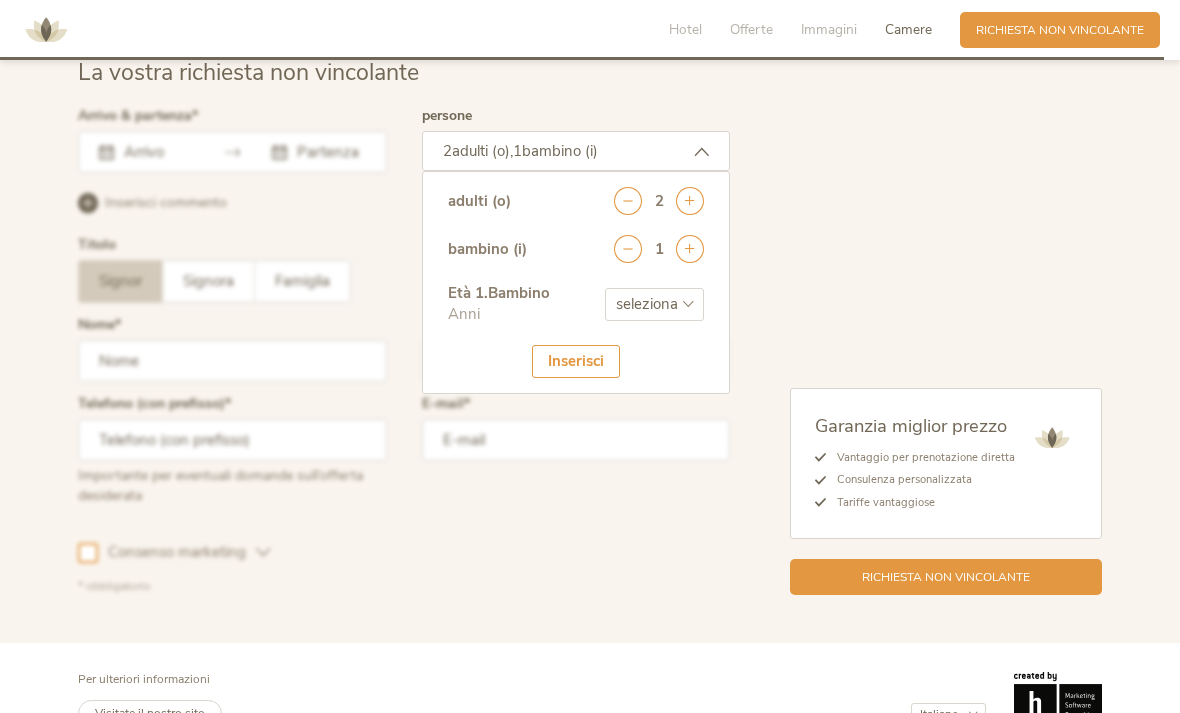 click on "seleziona   0 1 2 3 4 5 6 7 8 9 10 11 12 13 14 15 16 17" at bounding box center [654, 304] 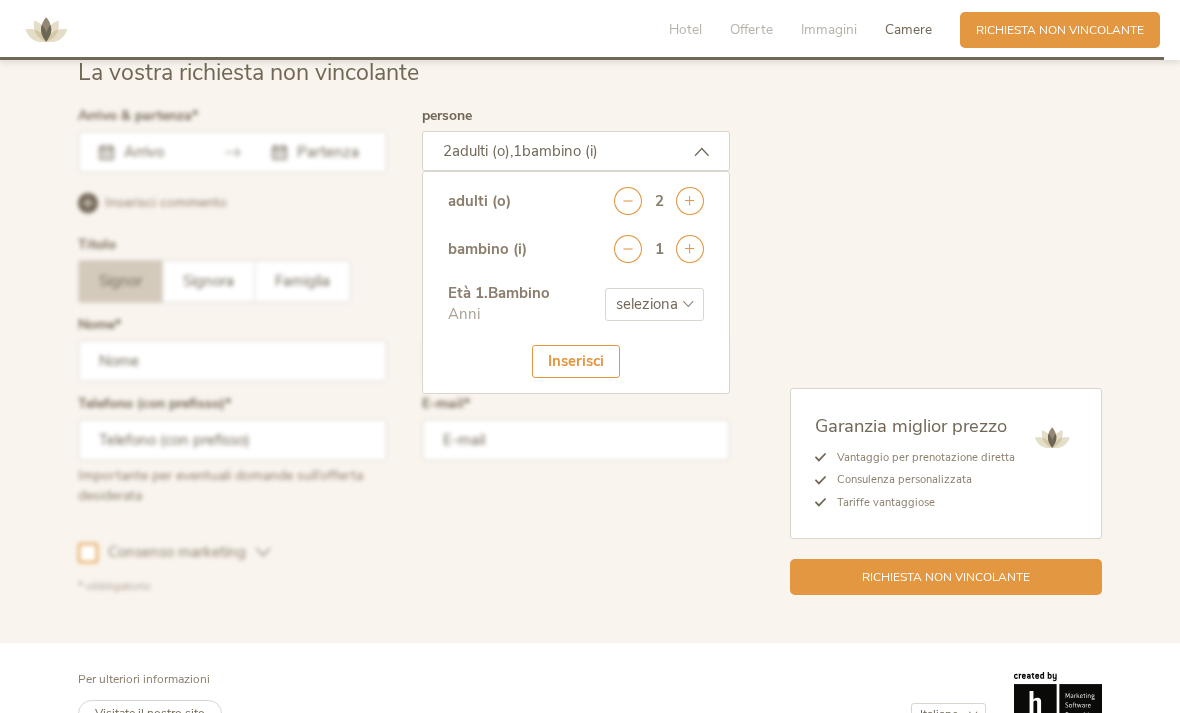 select on "17" 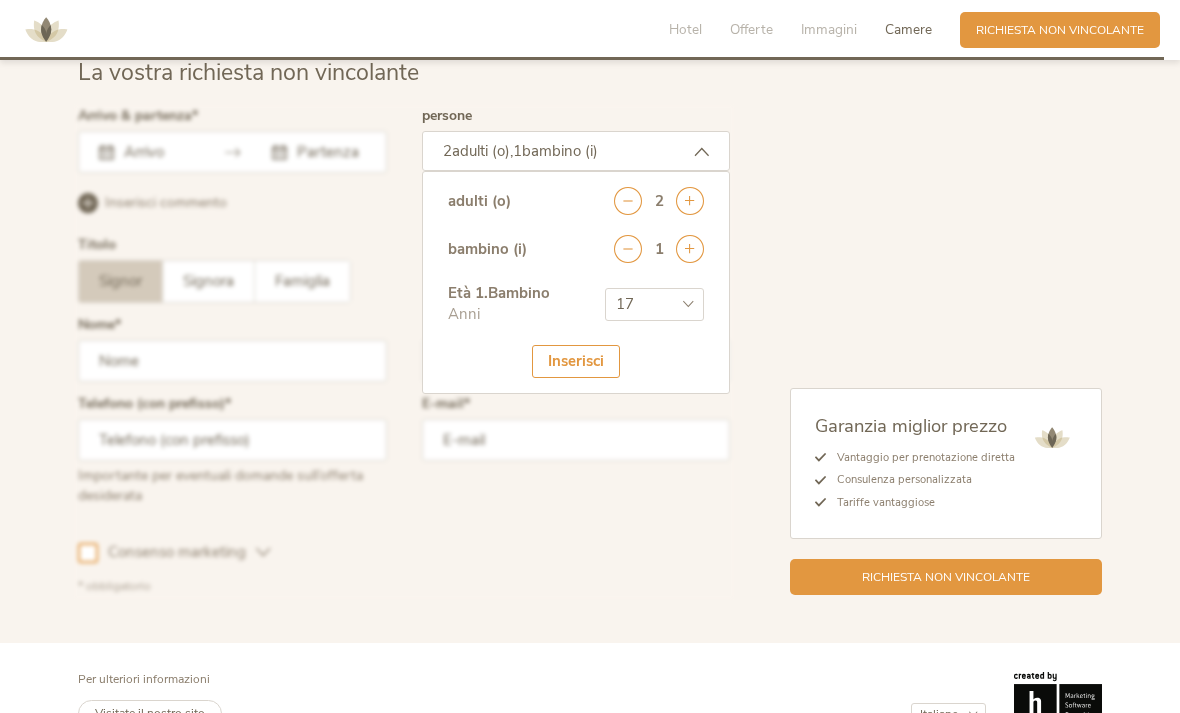 click at bounding box center (628, 201) 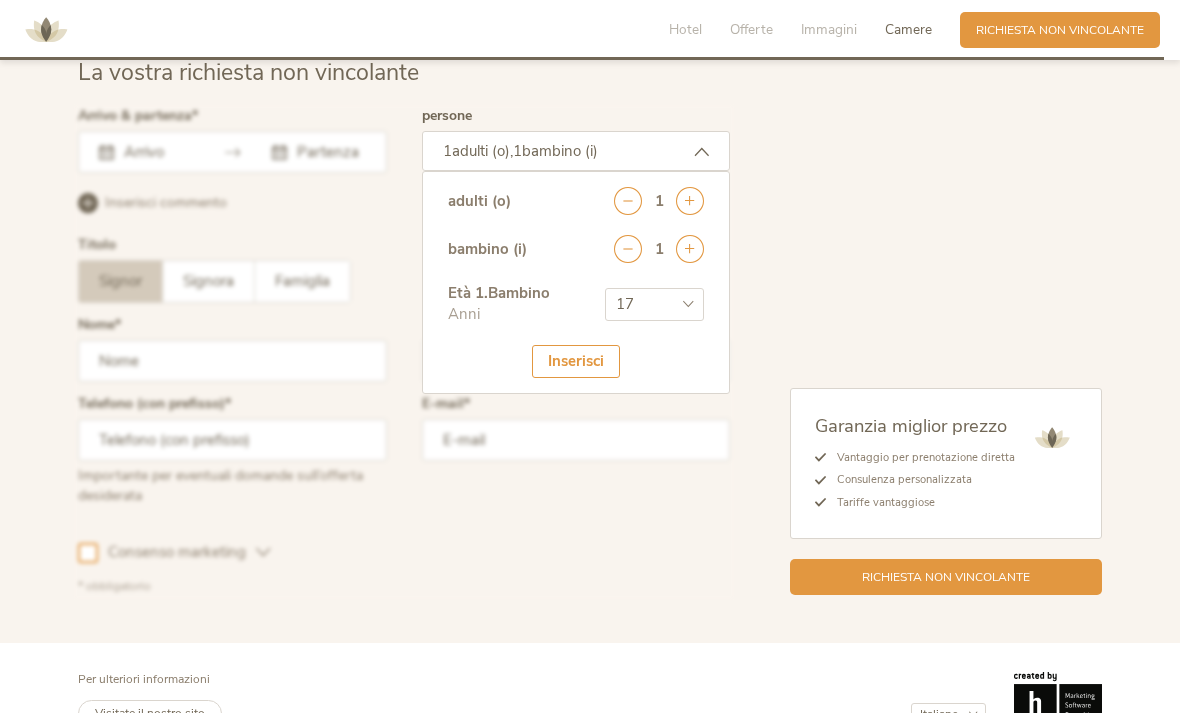 click on "Garanzia miglior prezzo Vantaggio per prenotazione diretta Consulenza personalizzata Tariffe vantaggiose Richiesta non vincolante" at bounding box center [916, 352] 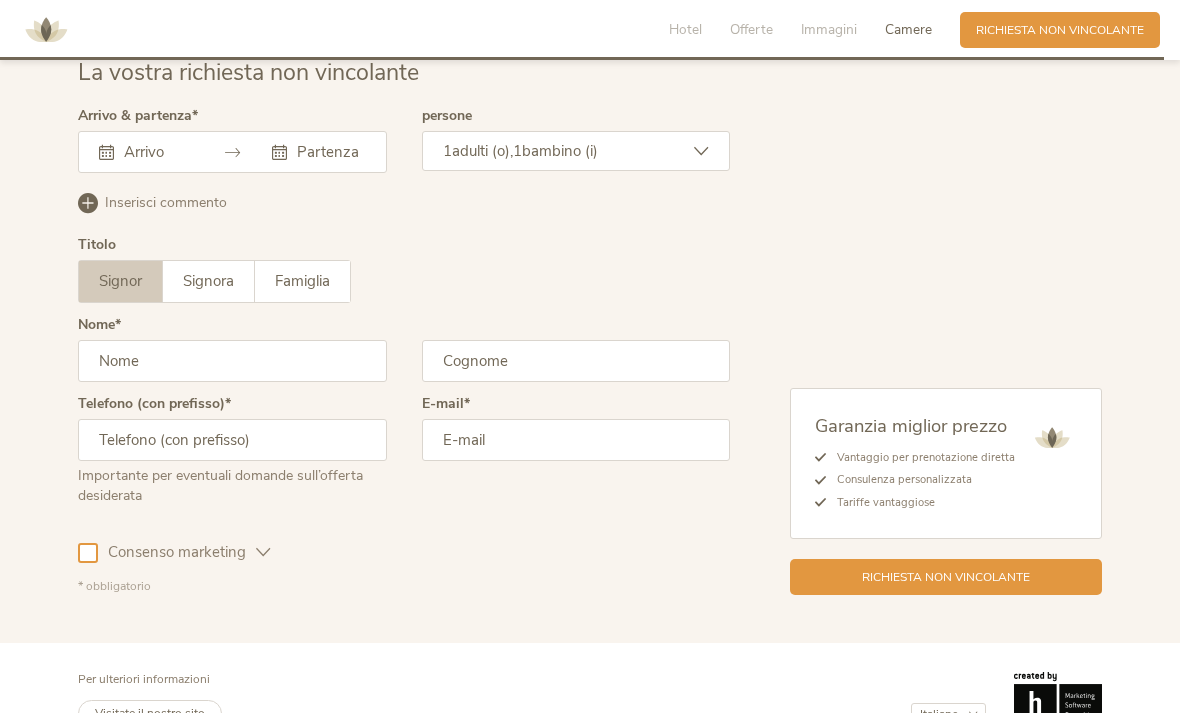 click at bounding box center [232, 152] 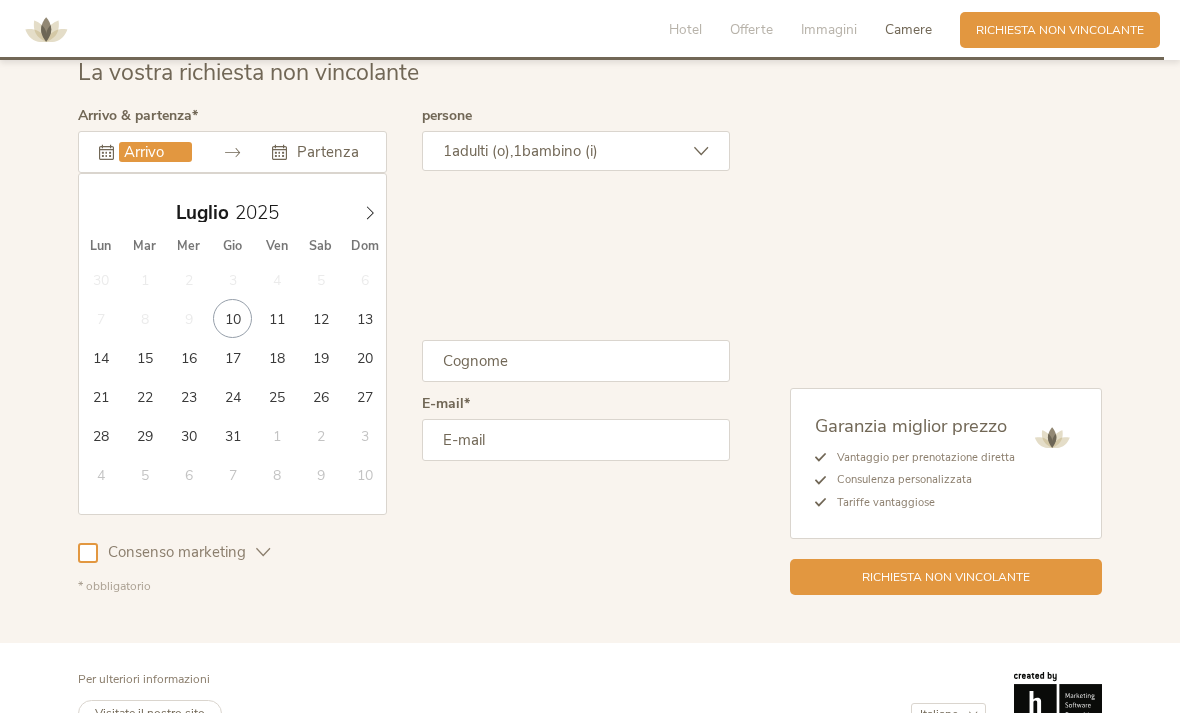 type on "25.07.2025" 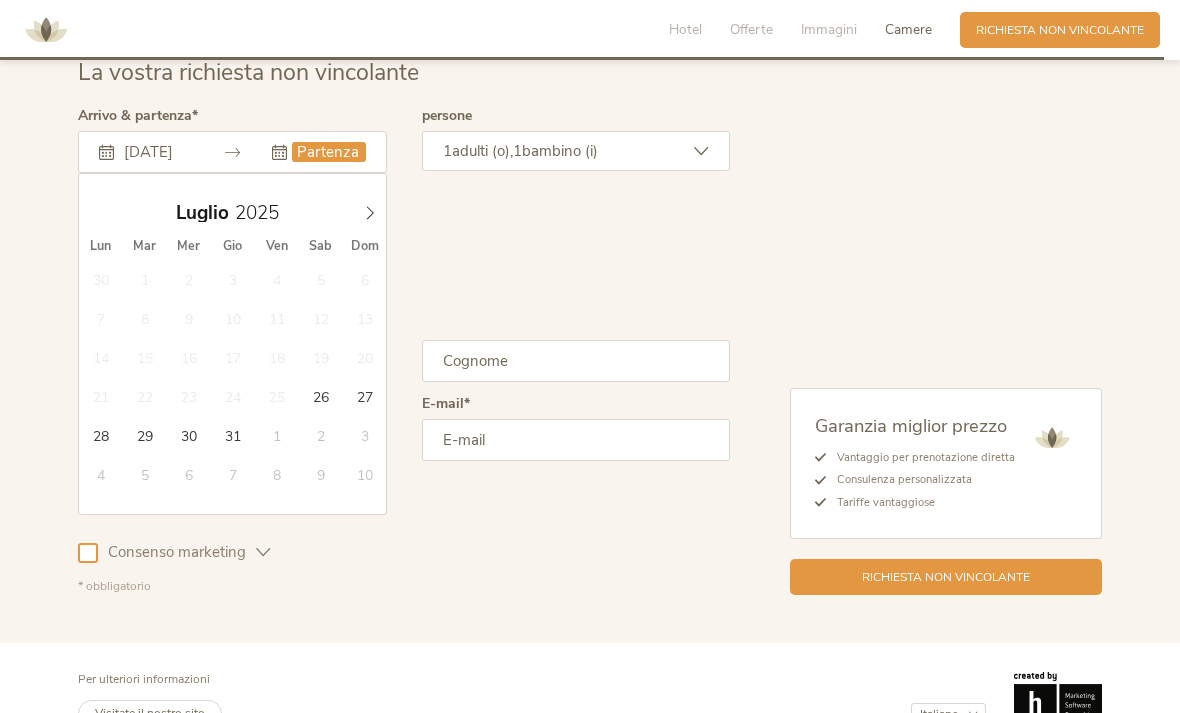 type on "30.07.2025" 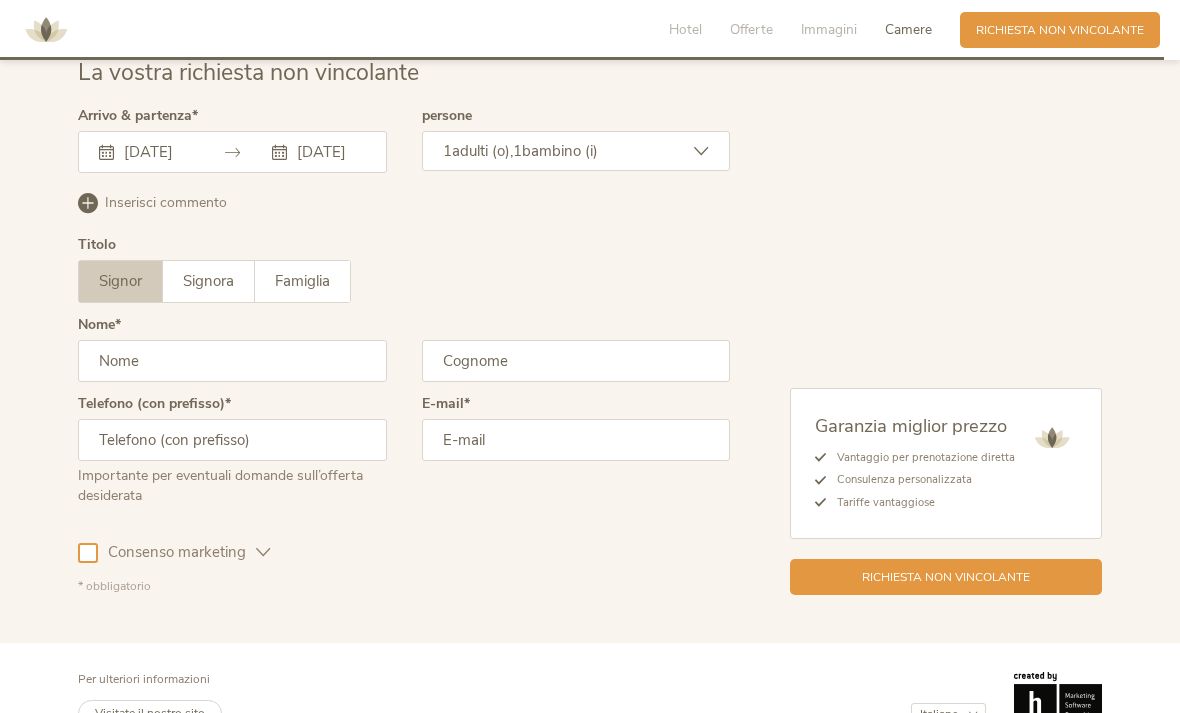 click at bounding box center [232, 361] 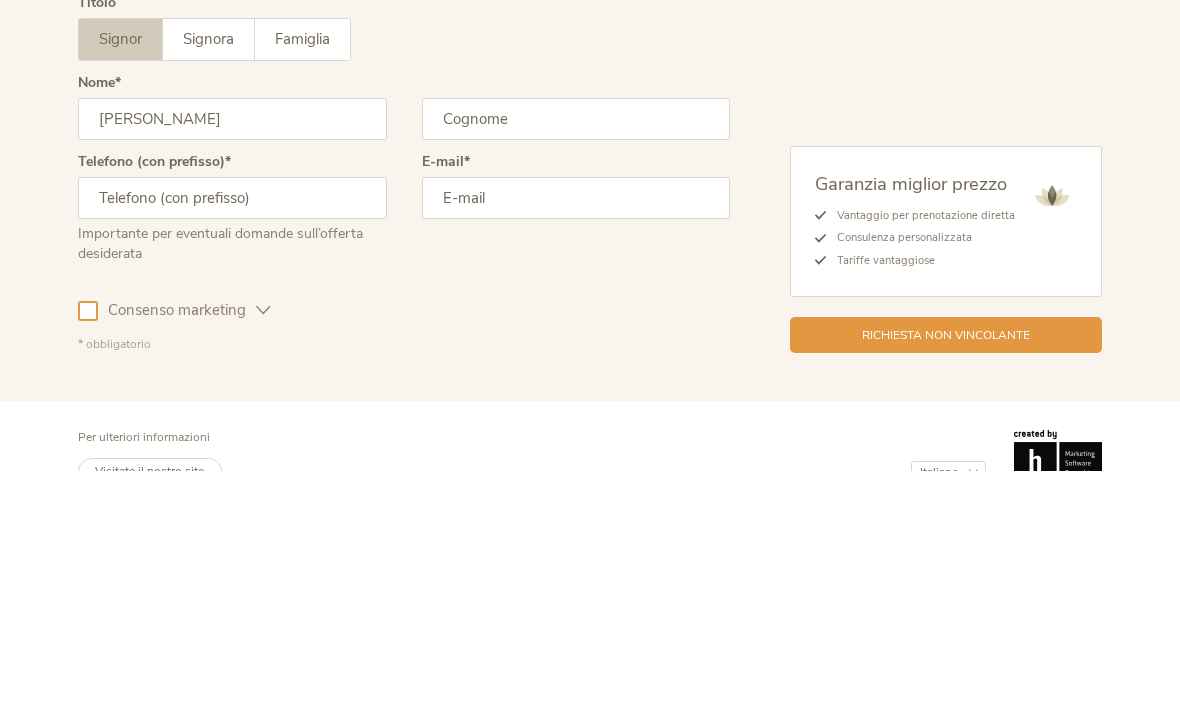 type on "Antonio" 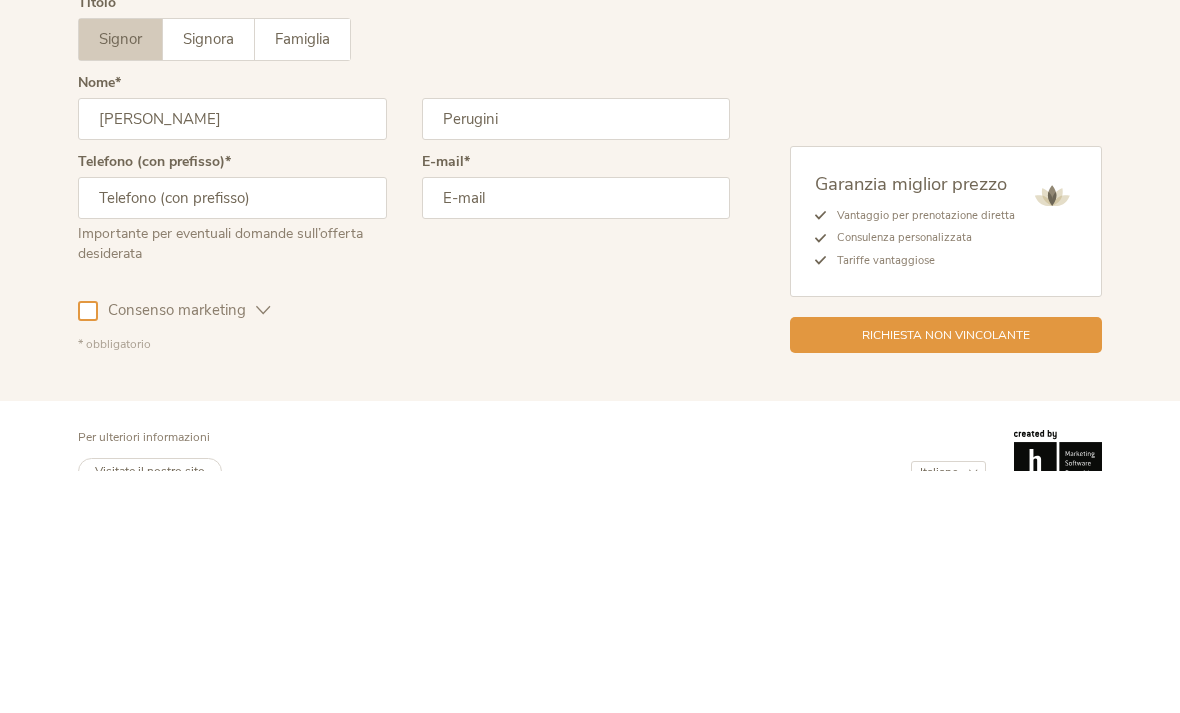 type on "Perugini" 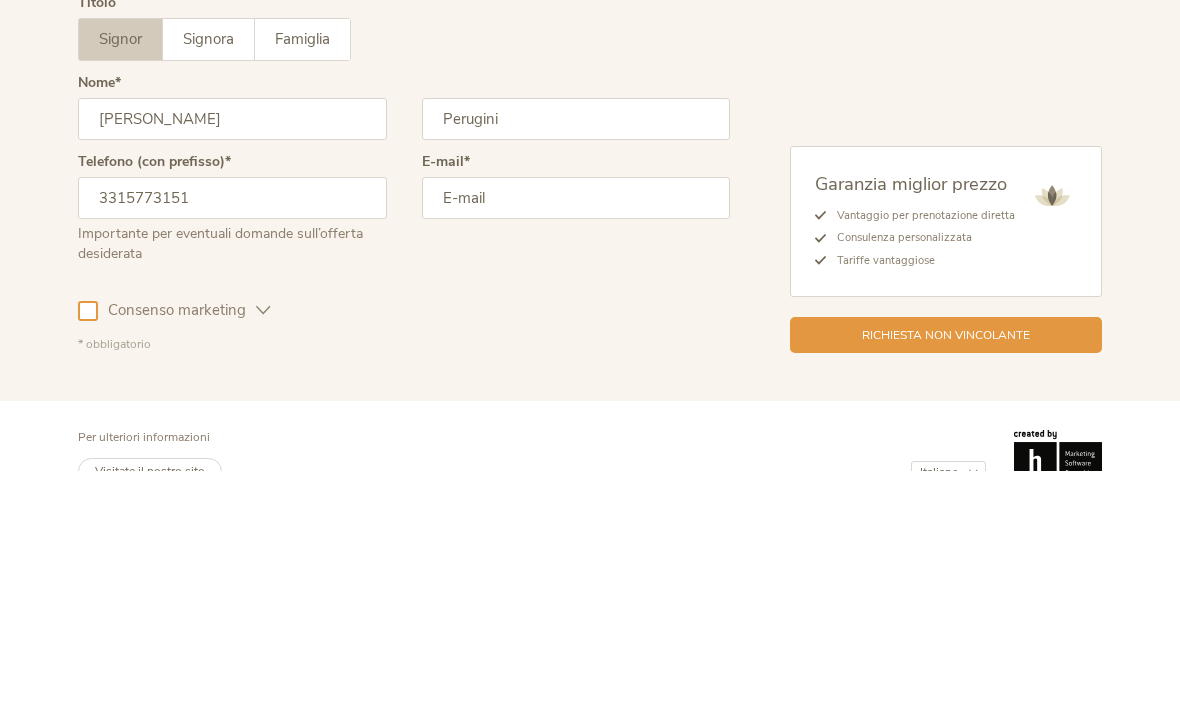 type on "3315773151" 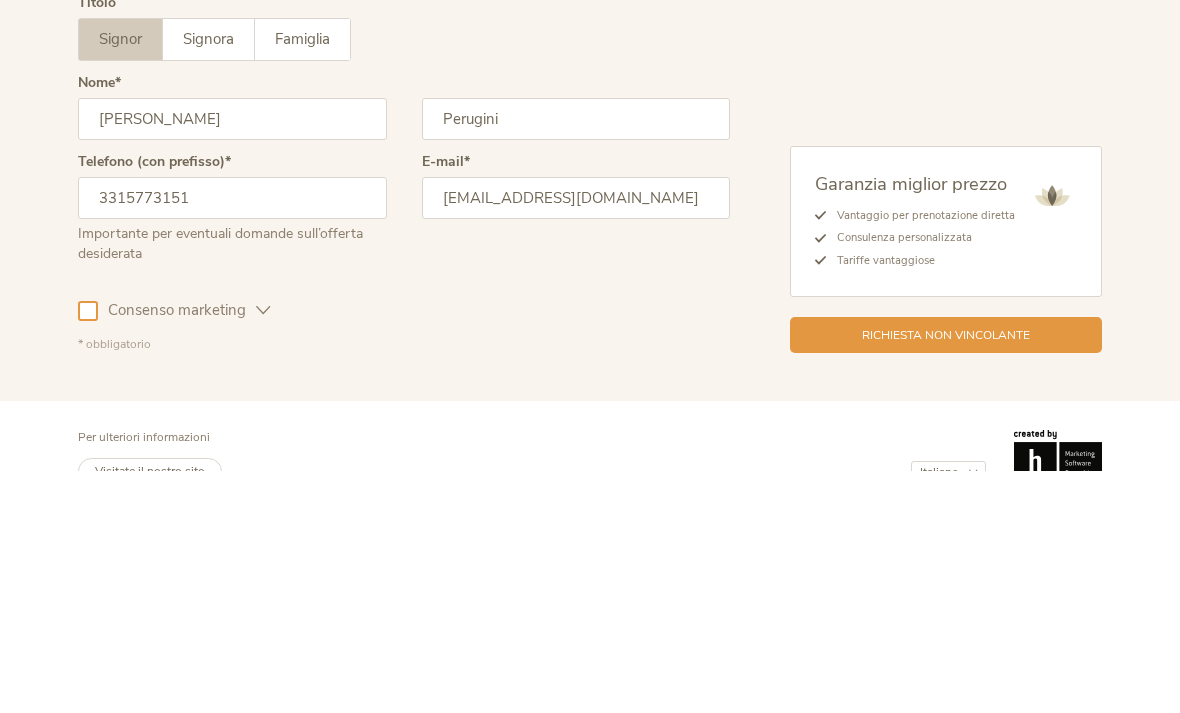 type on "perugini_antonio@libero.it" 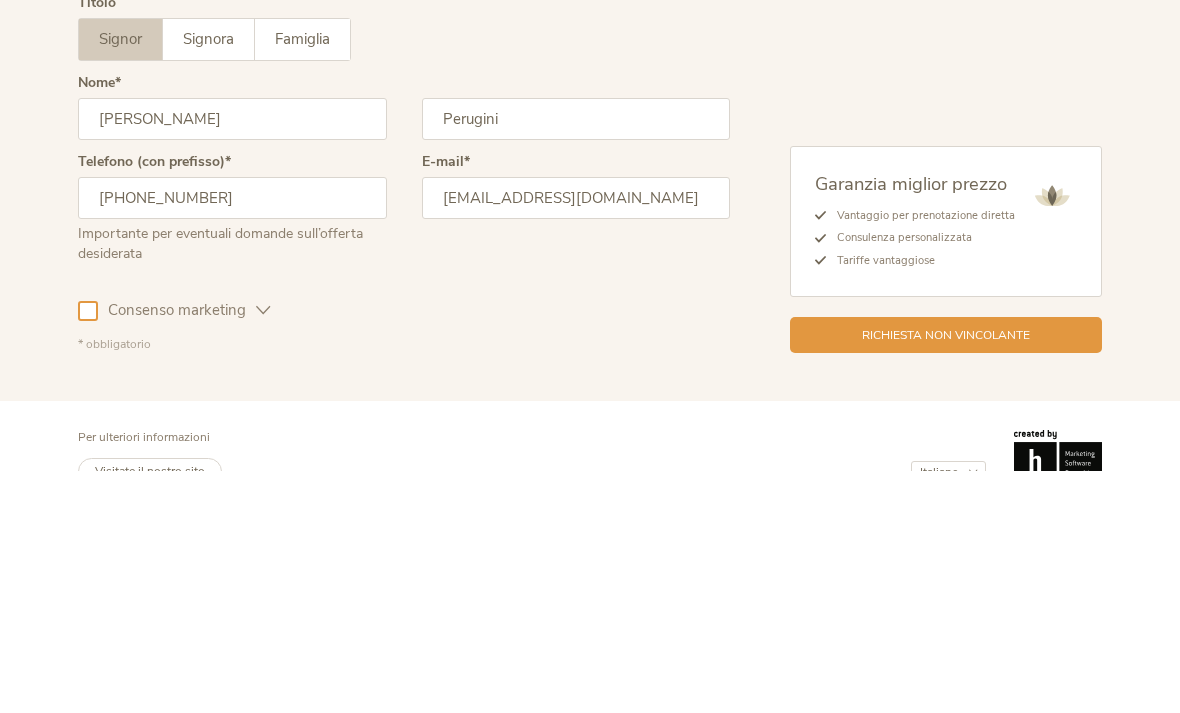 type on "+39 3315773151" 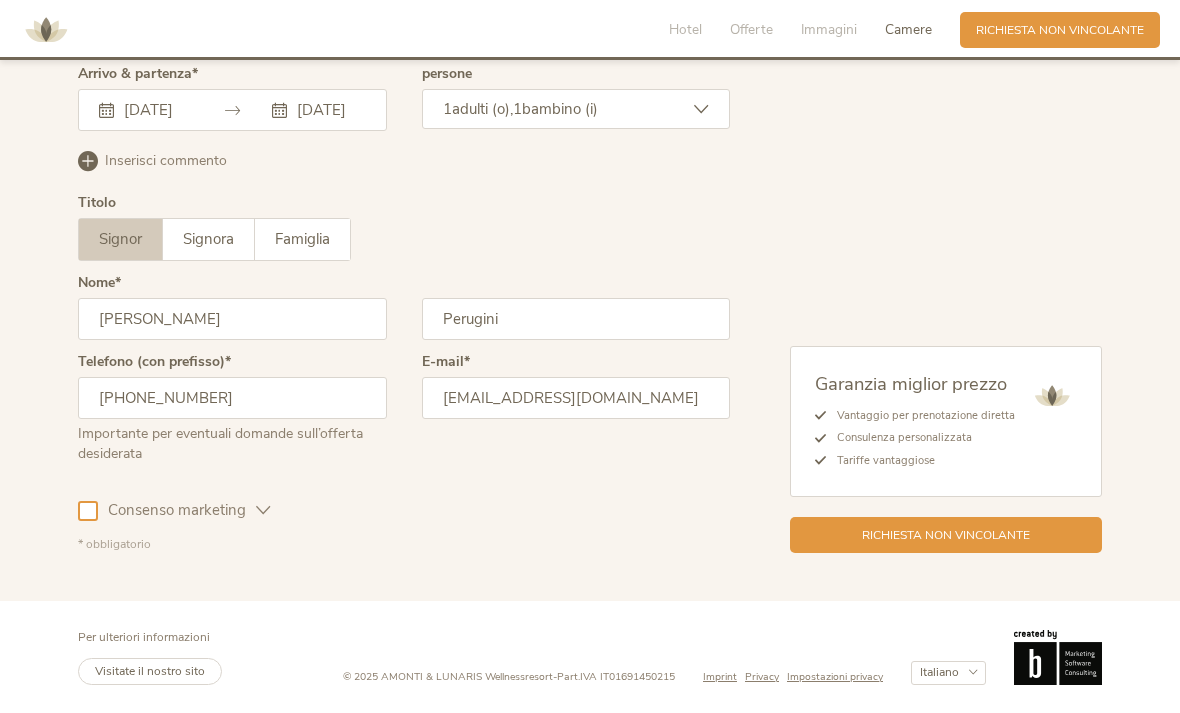 click at bounding box center [88, 511] 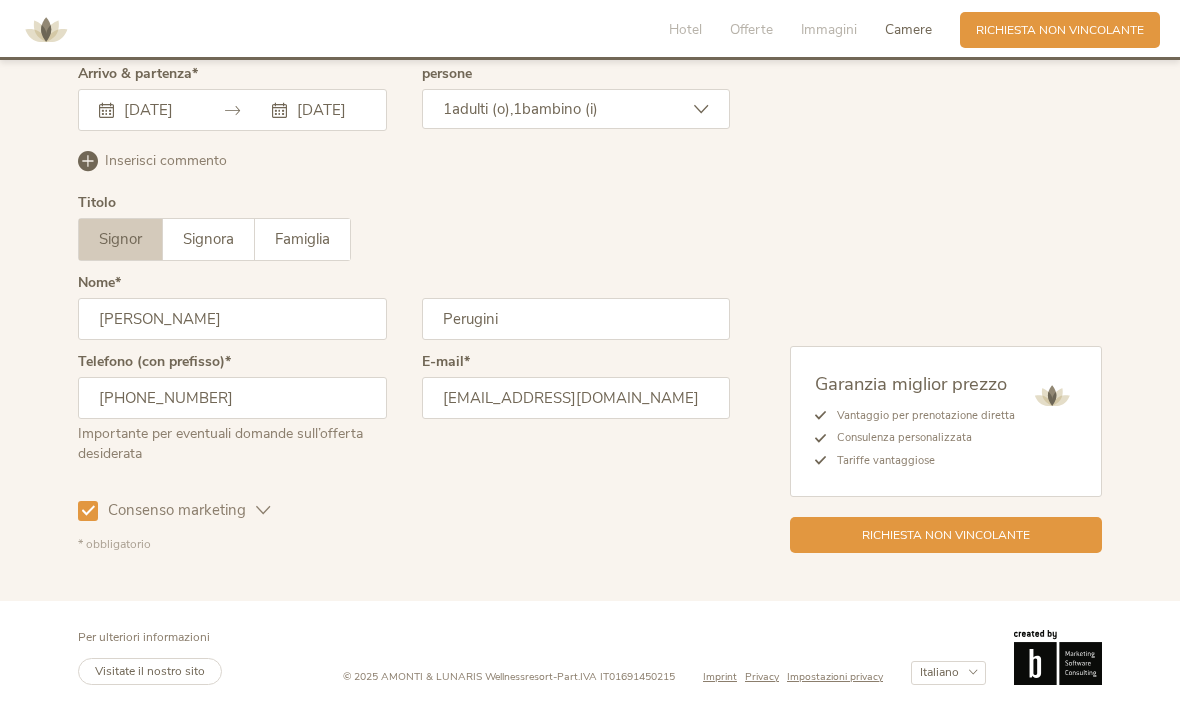 click on "Richiesta non vincolante" at bounding box center [946, 535] 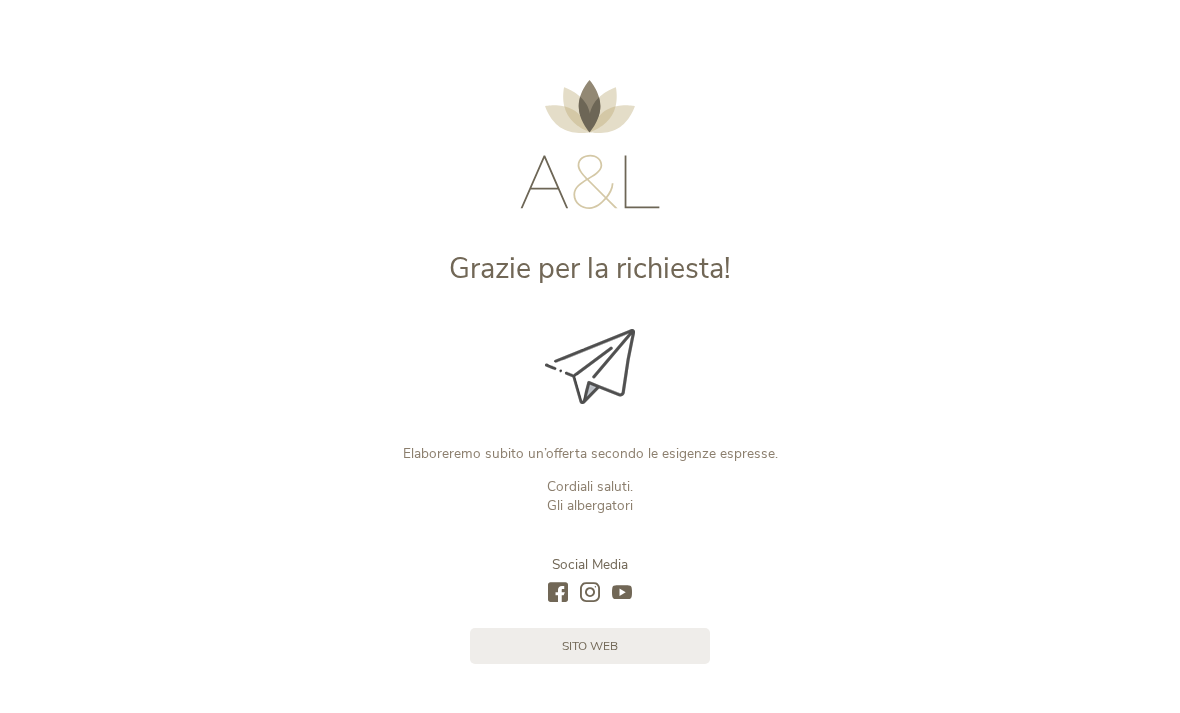 scroll, scrollTop: 0, scrollLeft: 0, axis: both 